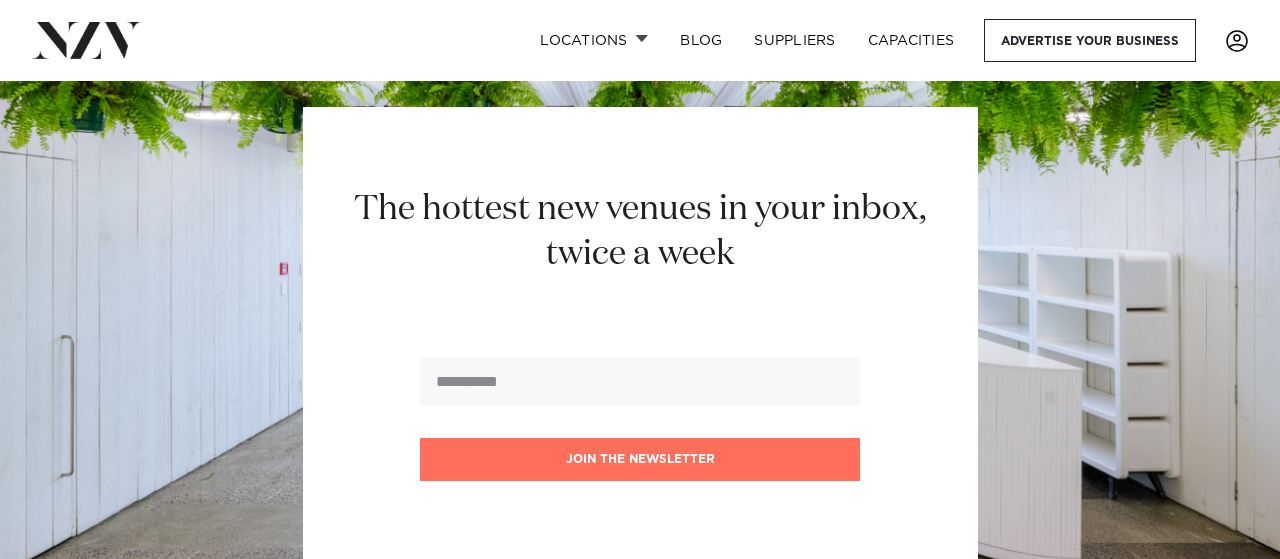 scroll, scrollTop: 832, scrollLeft: 0, axis: vertical 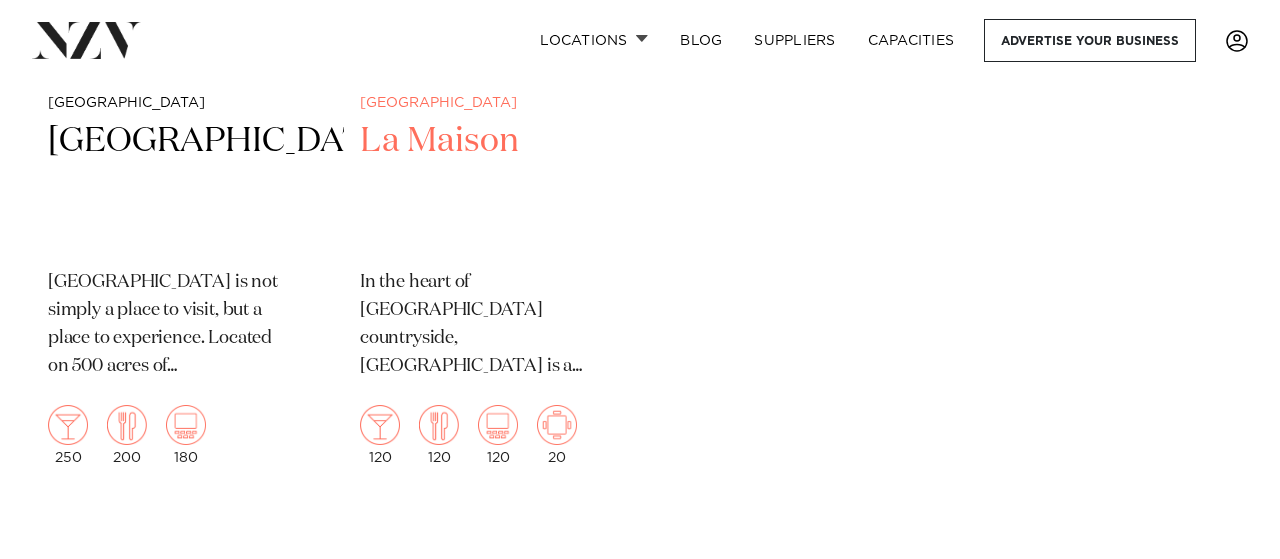 click on "La Maison" at bounding box center (484, 186) 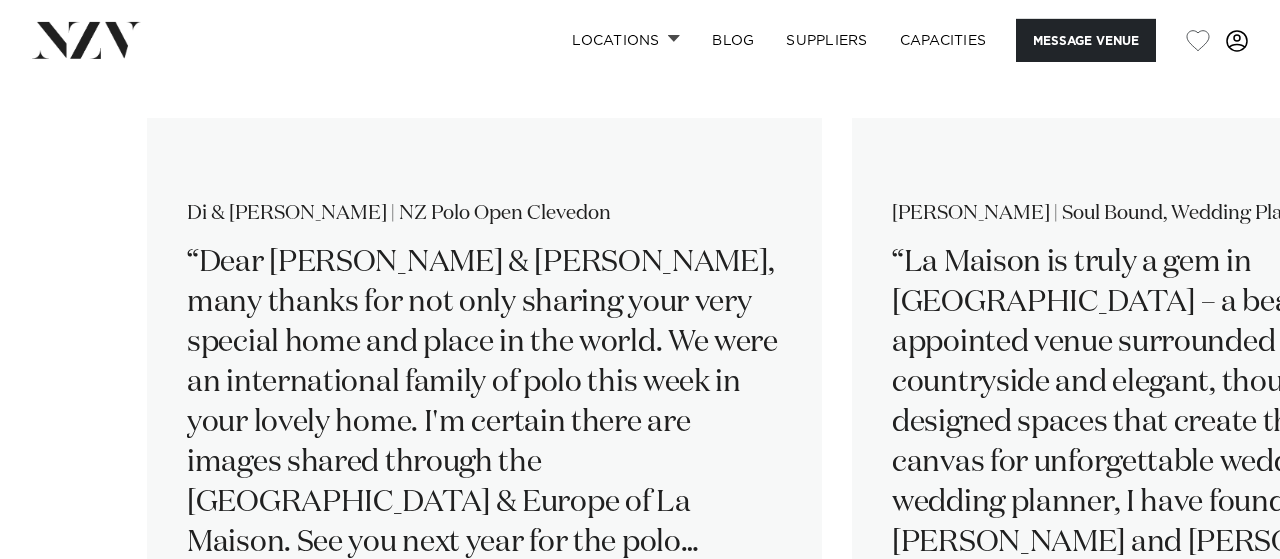 scroll, scrollTop: 2912, scrollLeft: 0, axis: vertical 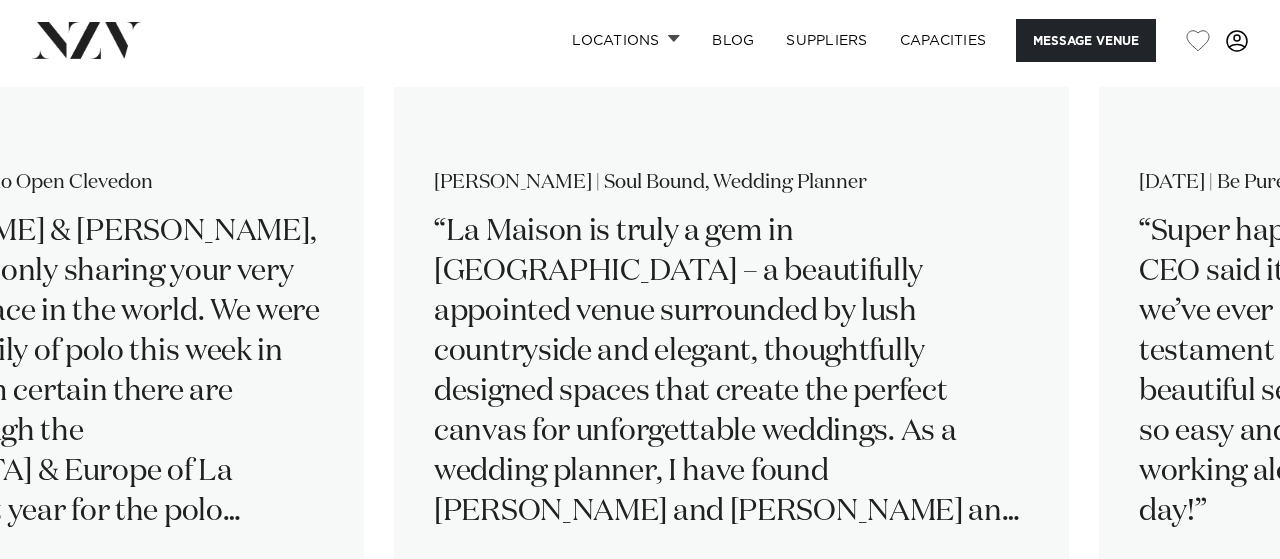 click on "Di & [PERSON_NAME] | NZ Polo Open Clevedon
Dear [PERSON_NAME] & [PERSON_NAME], many thanks for not only sharing your very special home and place in the world. We were an international family of polo this week in your lovely home. I'm certain there are images shared through the [GEOGRAPHIC_DATA] & Europe of La Maison. See you next year for the polo season! Di & [PERSON_NAME] & international polo players.
[PERSON_NAME] | Soul Bound, Wedding Planner
[DATE] | Be Pure NZ" at bounding box center (640, 360) 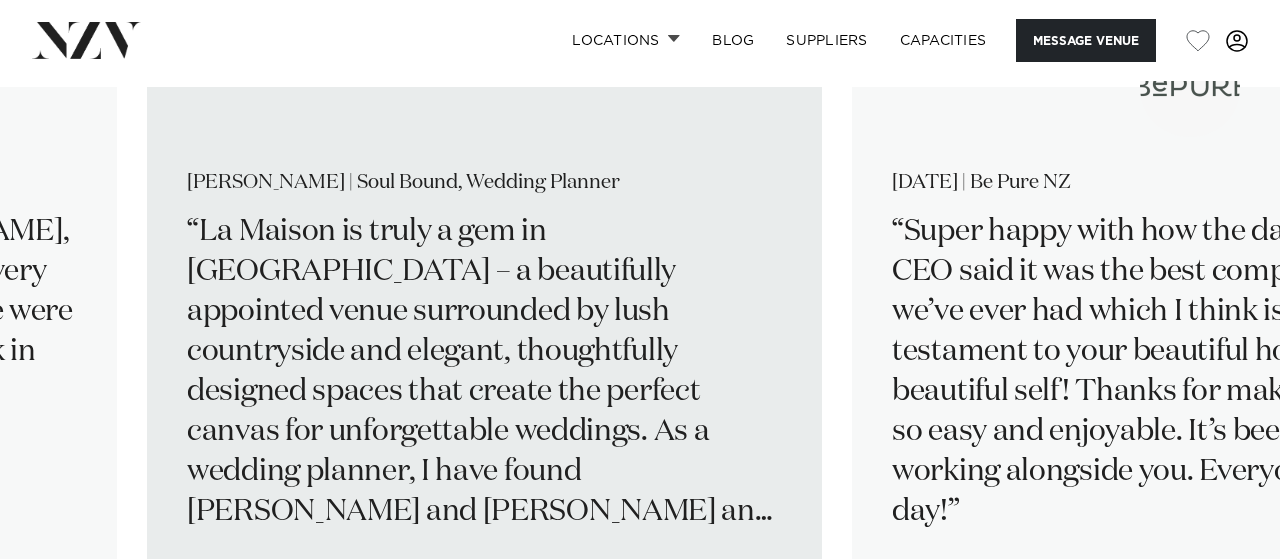 click on "La Maison is truly a gem in [GEOGRAPHIC_DATA] – a beautifully appointed venue surrounded by lush countryside and elegant, thoughtfully designed spaces that create the perfect canvas for unforgettable weddings.
As a wedding planner, I have found [PERSON_NAME] and [PERSON_NAME] an absolute pleasure to deal with. From the very beginning, they have been warm, responsive, and genuinely passionate about providing a space where couples can celebrate in a way that feels true to them. Their flexibility with bookings and willingness to accommodate the unique needs of each wedding is such a gift during the planning process.
While they take a step back on the day itself, their excellent communication and the strong foundation they have built with trusted vendors ensures everything runs smoothly. It is clear they have put their heart into creating a venue that is not only visually stunning but also practical and welcoming.
La Maison is a joy to work at – and a venue I am always excited to recommend." at bounding box center (484, 372) 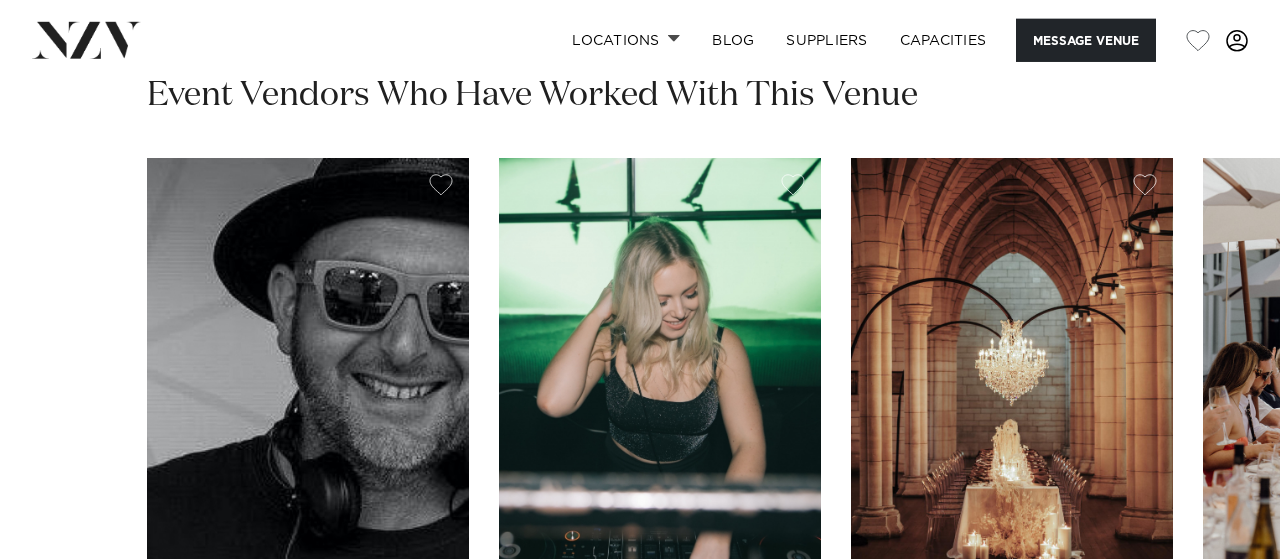 scroll, scrollTop: 5408, scrollLeft: 0, axis: vertical 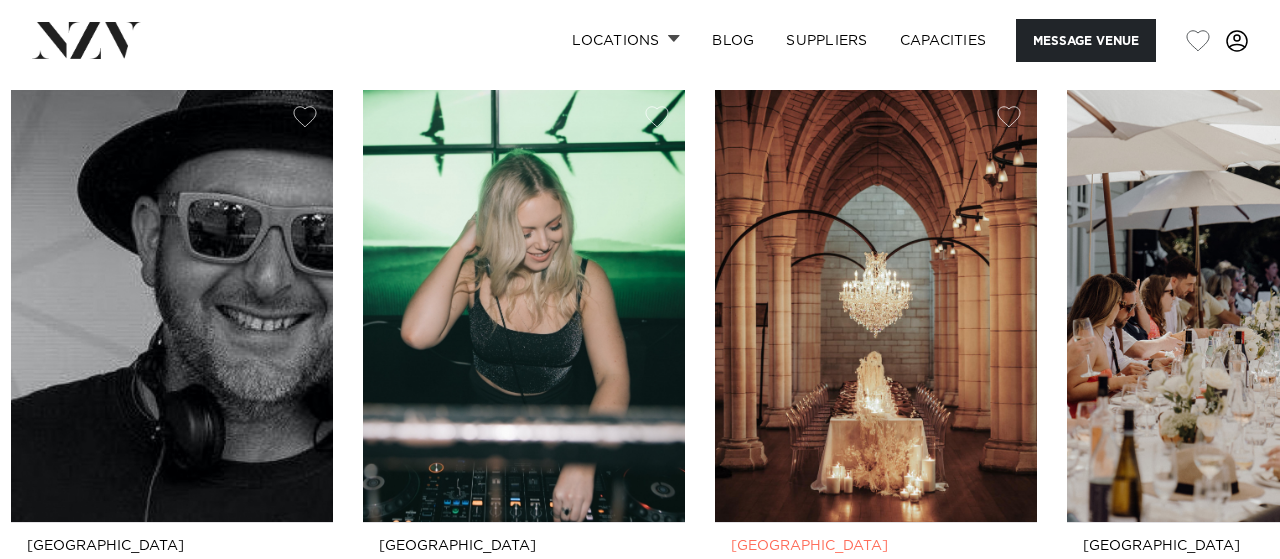click on "Auckland
[GEOGRAPHIC_DATA]
La Lumiere is a specialised lighting company with an extensive range of high quality lighting, draping and chandeliers which can be professionally installed by our team of experts." at bounding box center [876, 693] 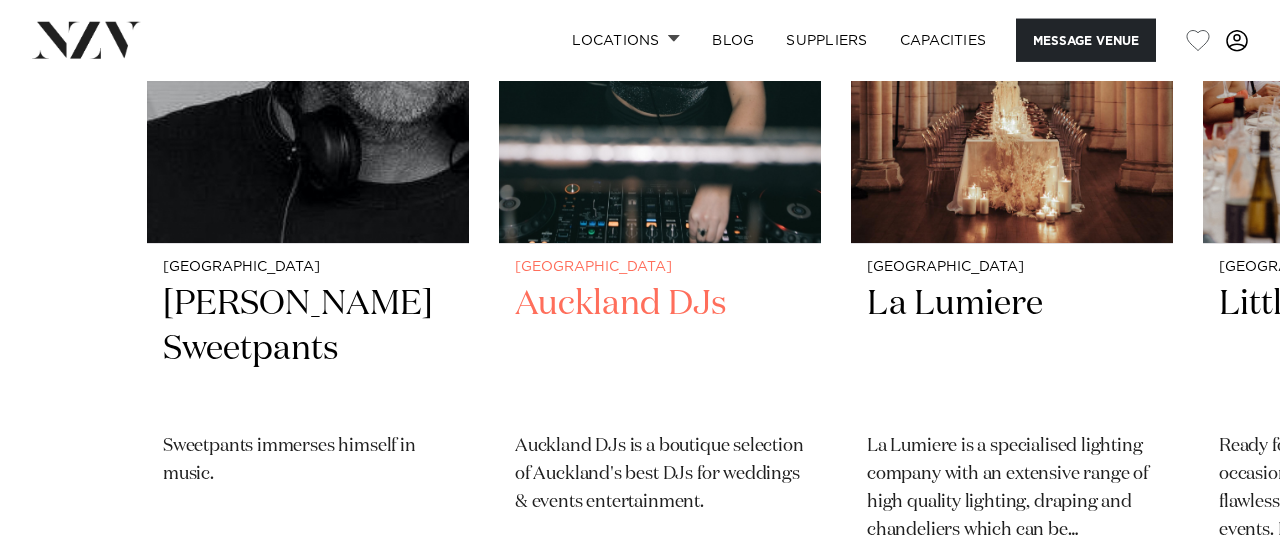 scroll, scrollTop: 5720, scrollLeft: 0, axis: vertical 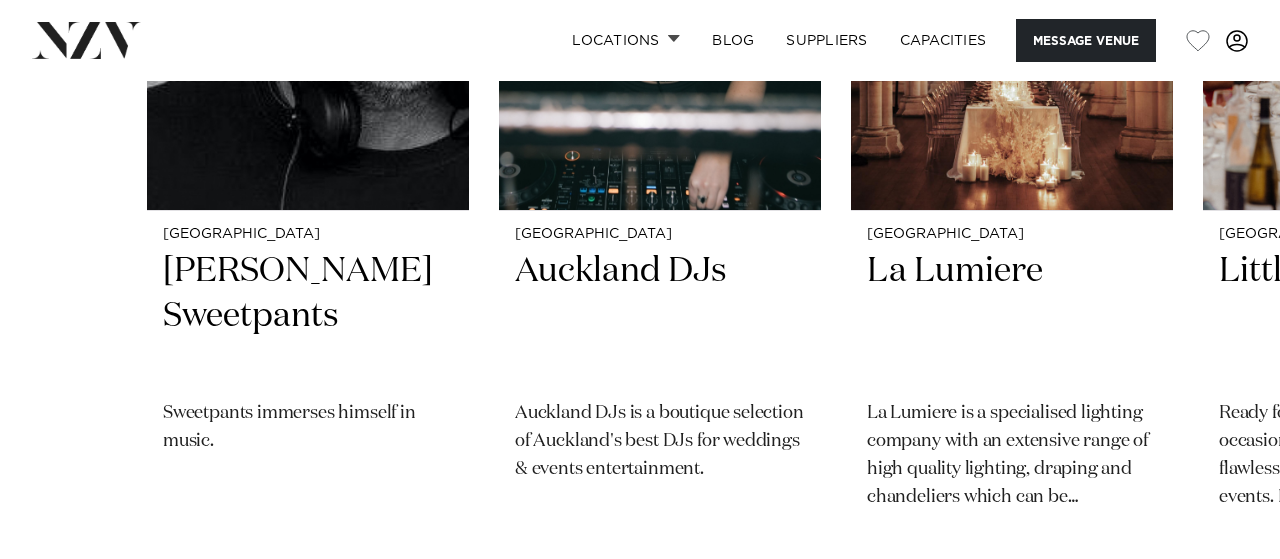 click at bounding box center (1220, 615) 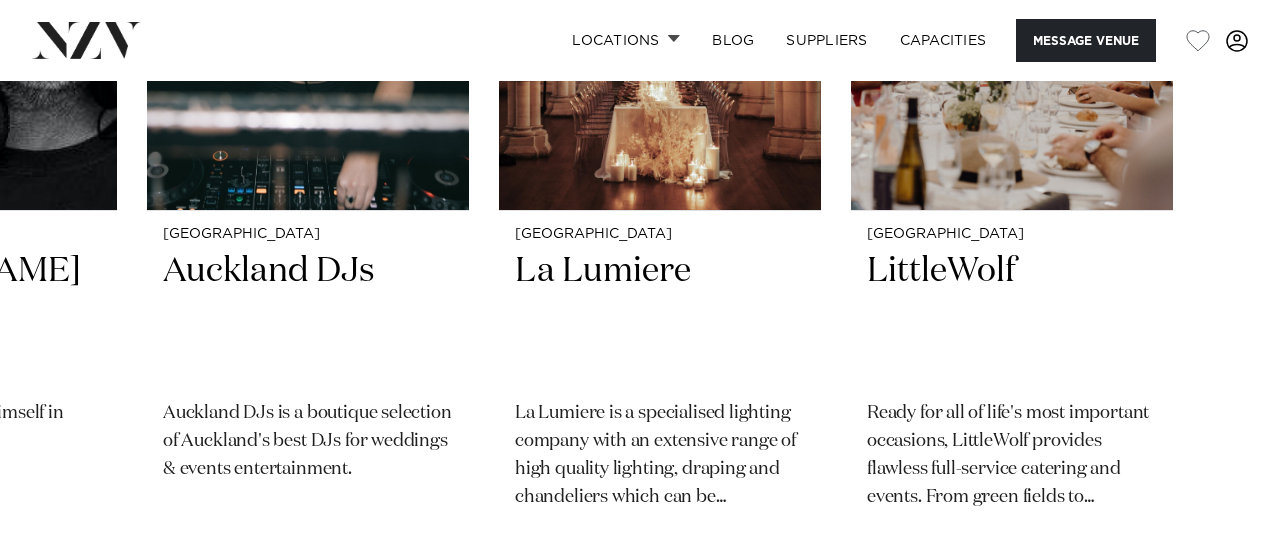 click at bounding box center [1220, 615] 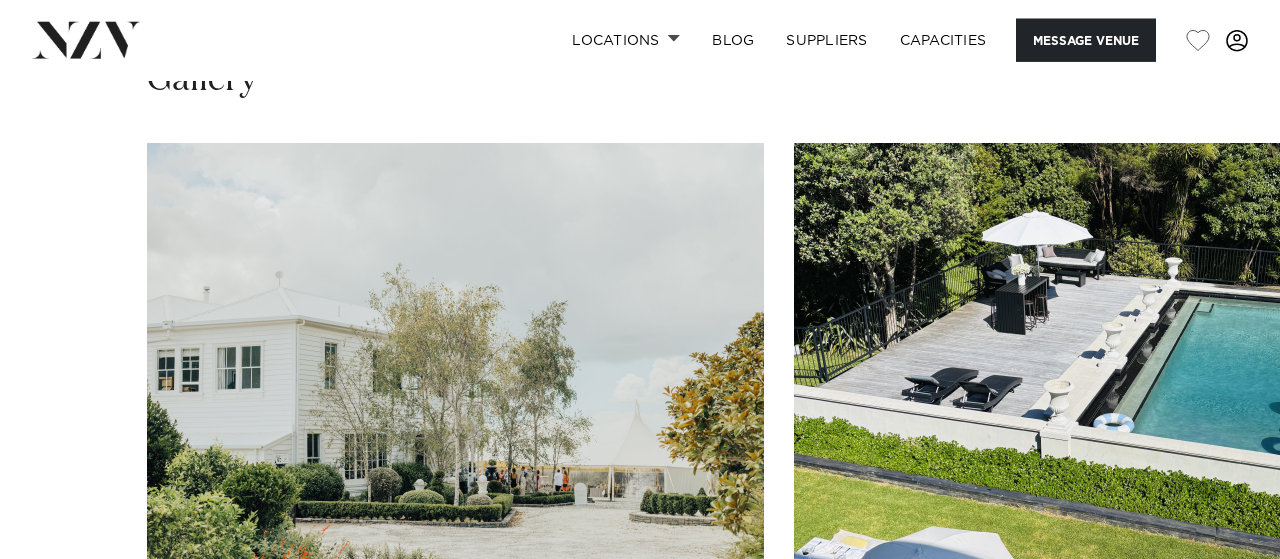 scroll, scrollTop: 1768, scrollLeft: 0, axis: vertical 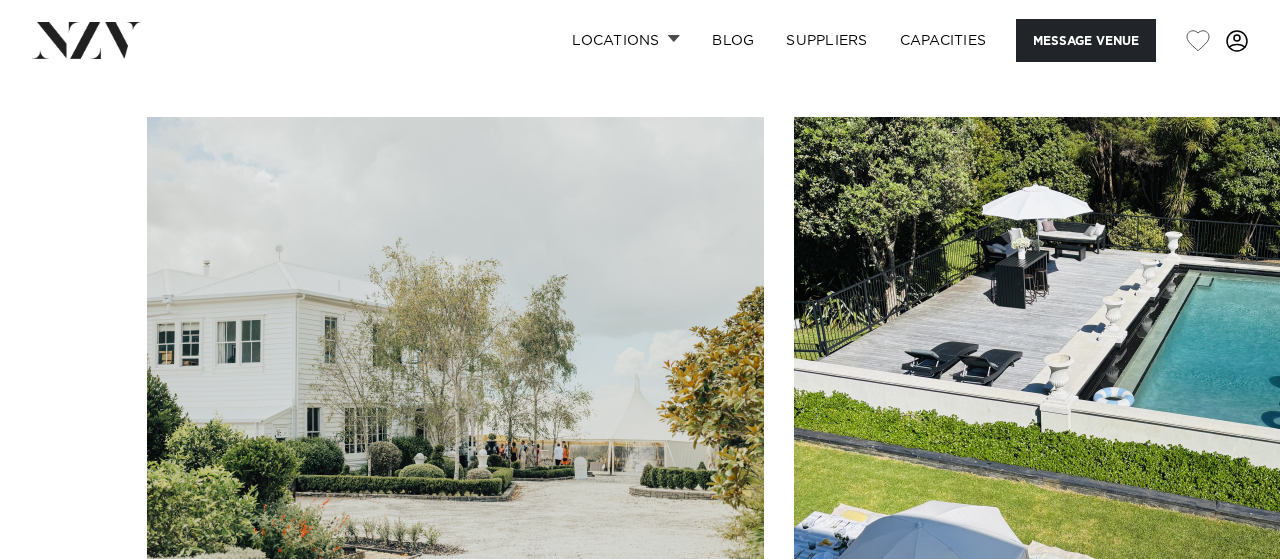 click at bounding box center [455, 343] 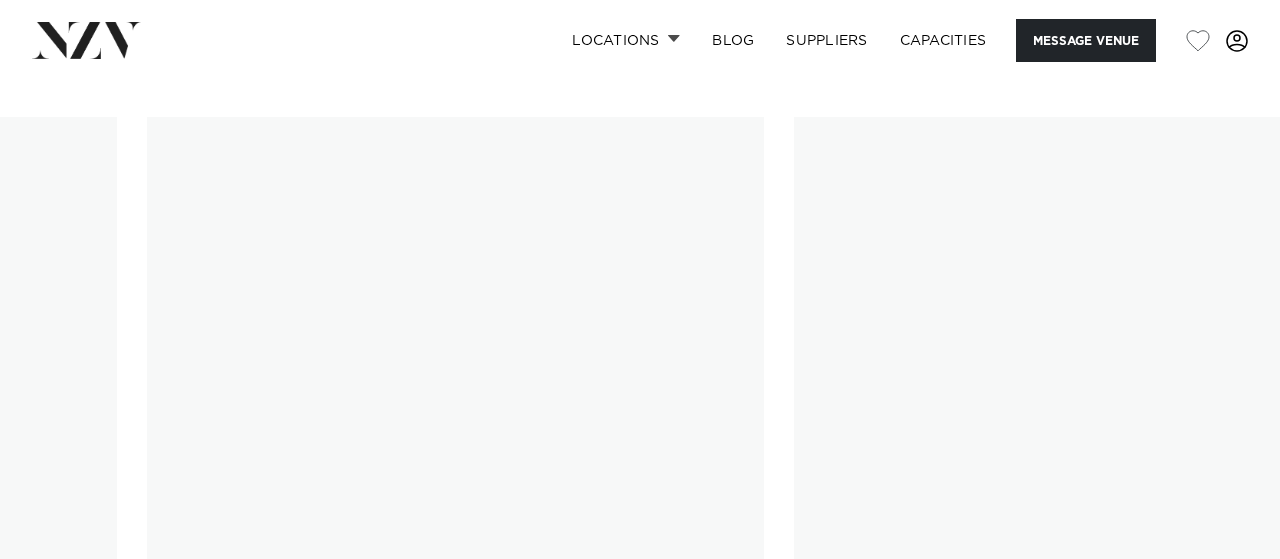 scroll, scrollTop: 0, scrollLeft: 0, axis: both 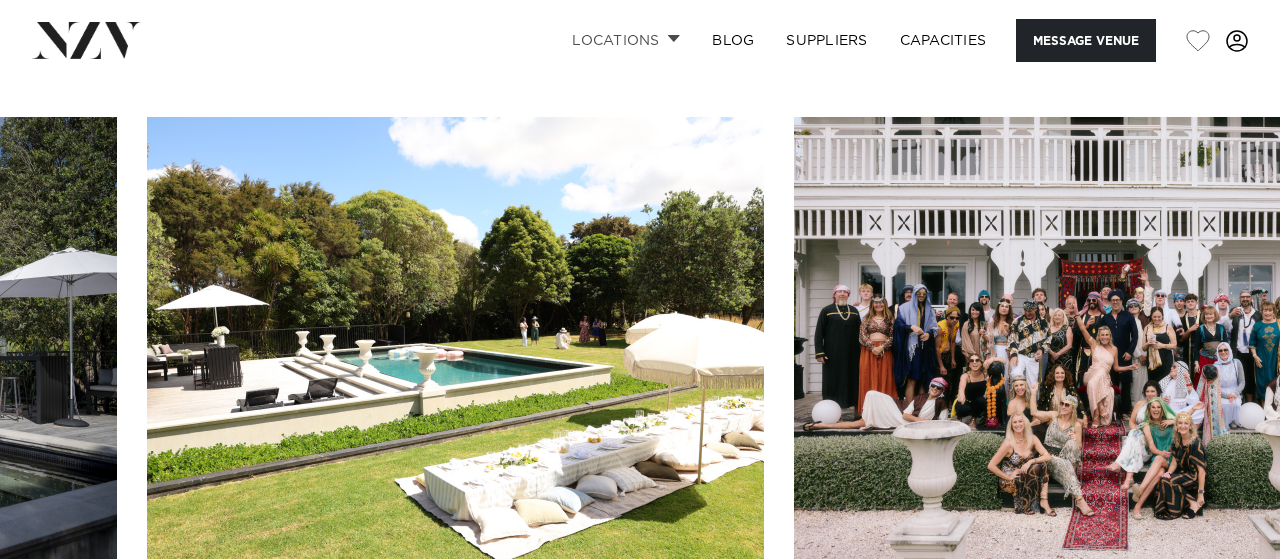 click on "Locations" at bounding box center [626, 40] 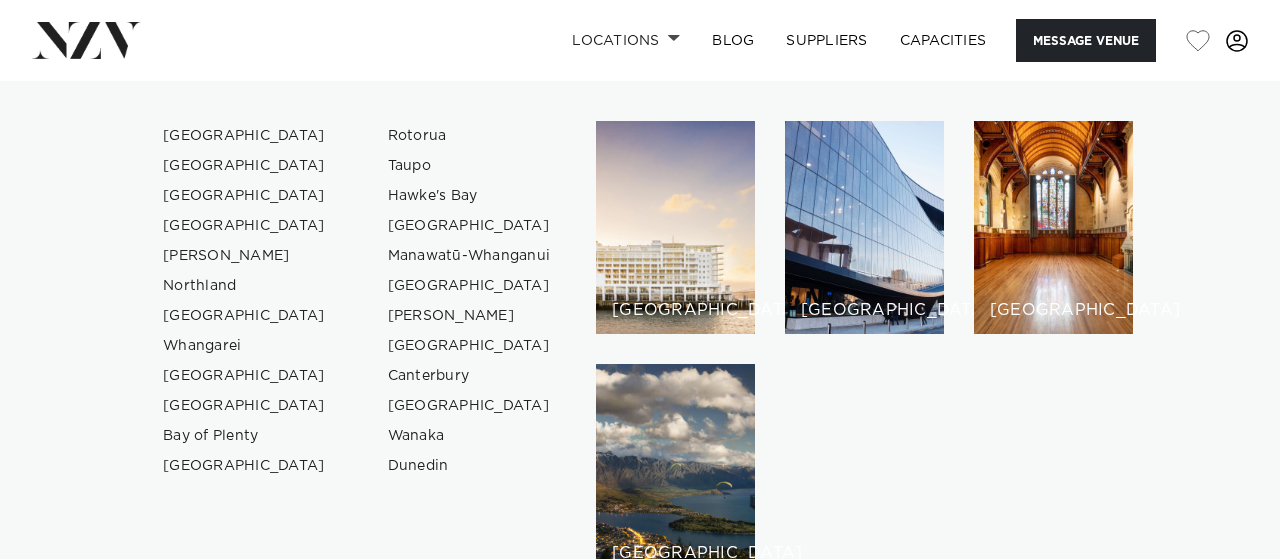 click on "[GEOGRAPHIC_DATA]
[GEOGRAPHIC_DATA]
[GEOGRAPHIC_DATA]
[GEOGRAPHIC_DATA]" at bounding box center (864, 349) 